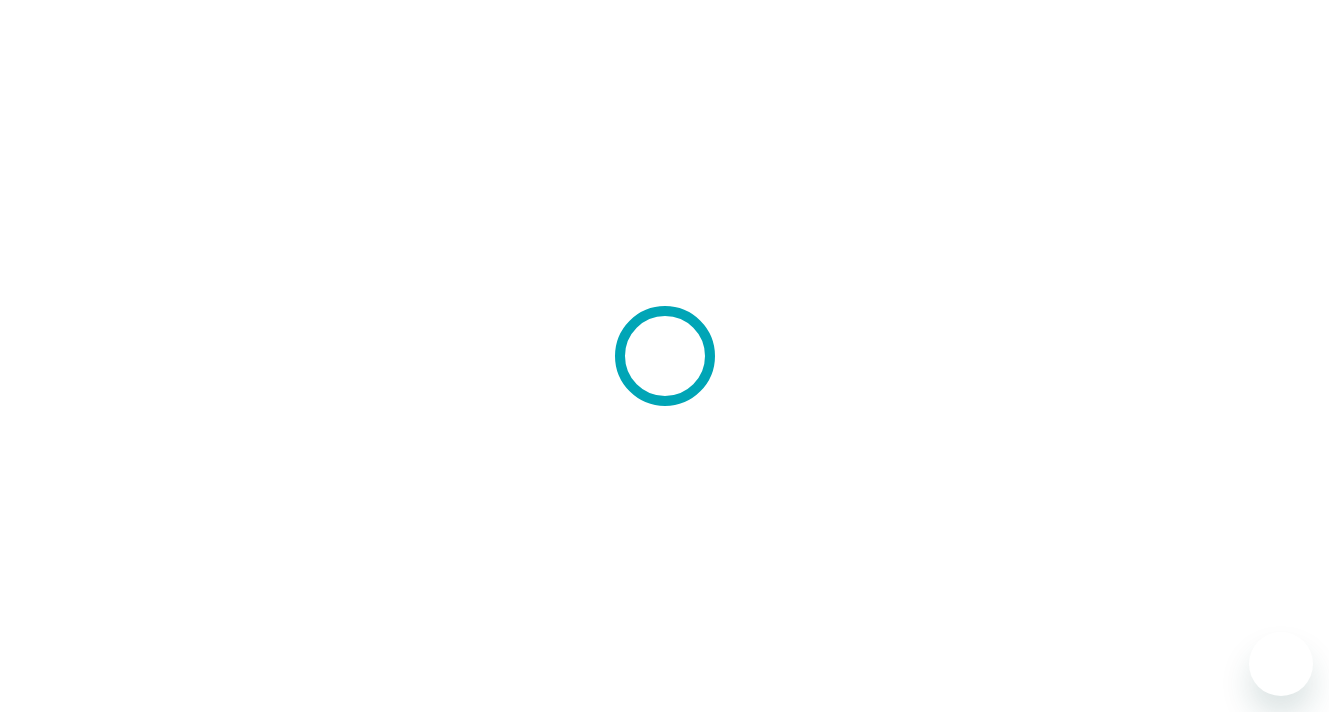 scroll, scrollTop: 0, scrollLeft: 0, axis: both 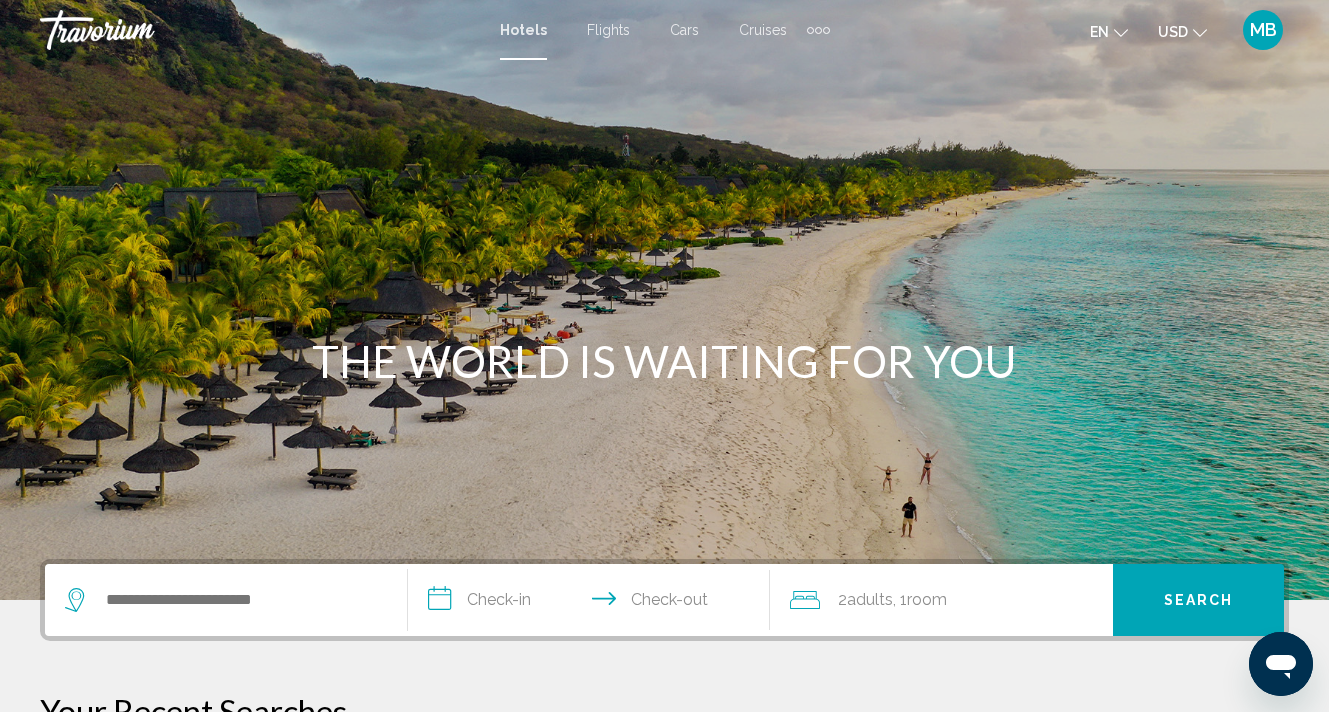 click at bounding box center [226, 600] 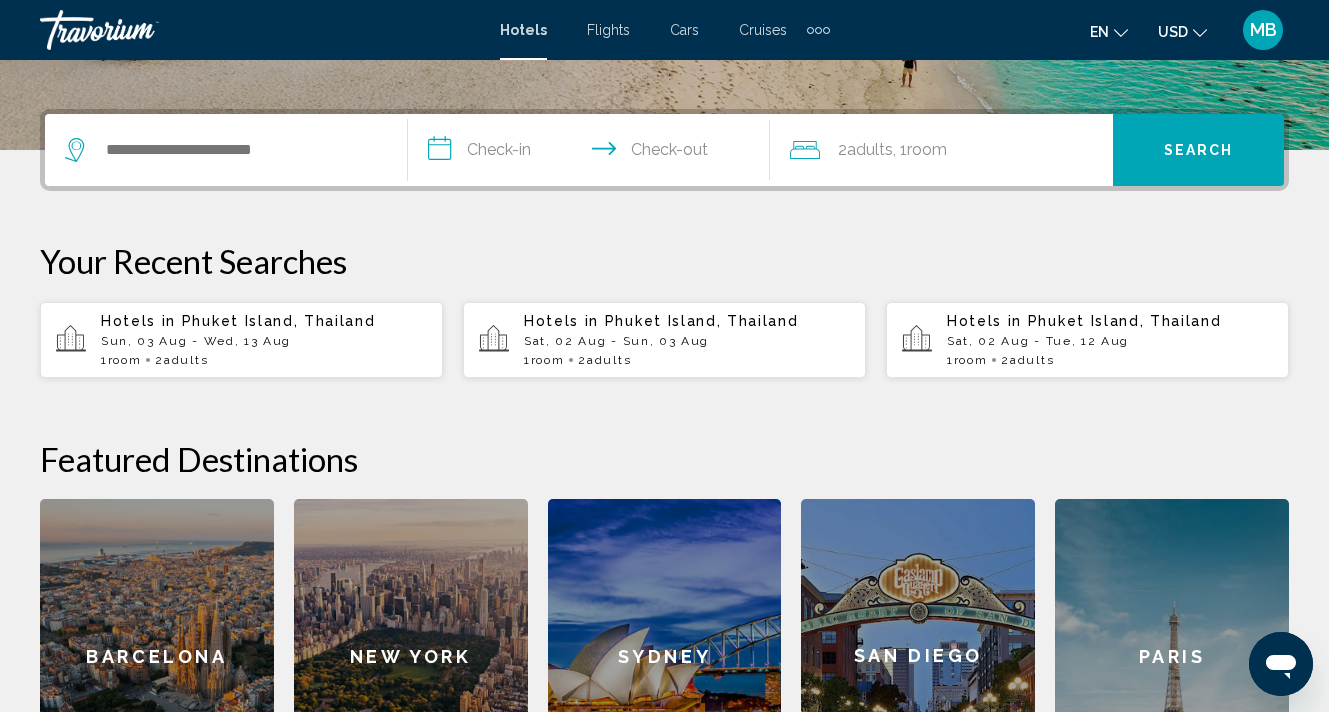 scroll, scrollTop: 494, scrollLeft: 0, axis: vertical 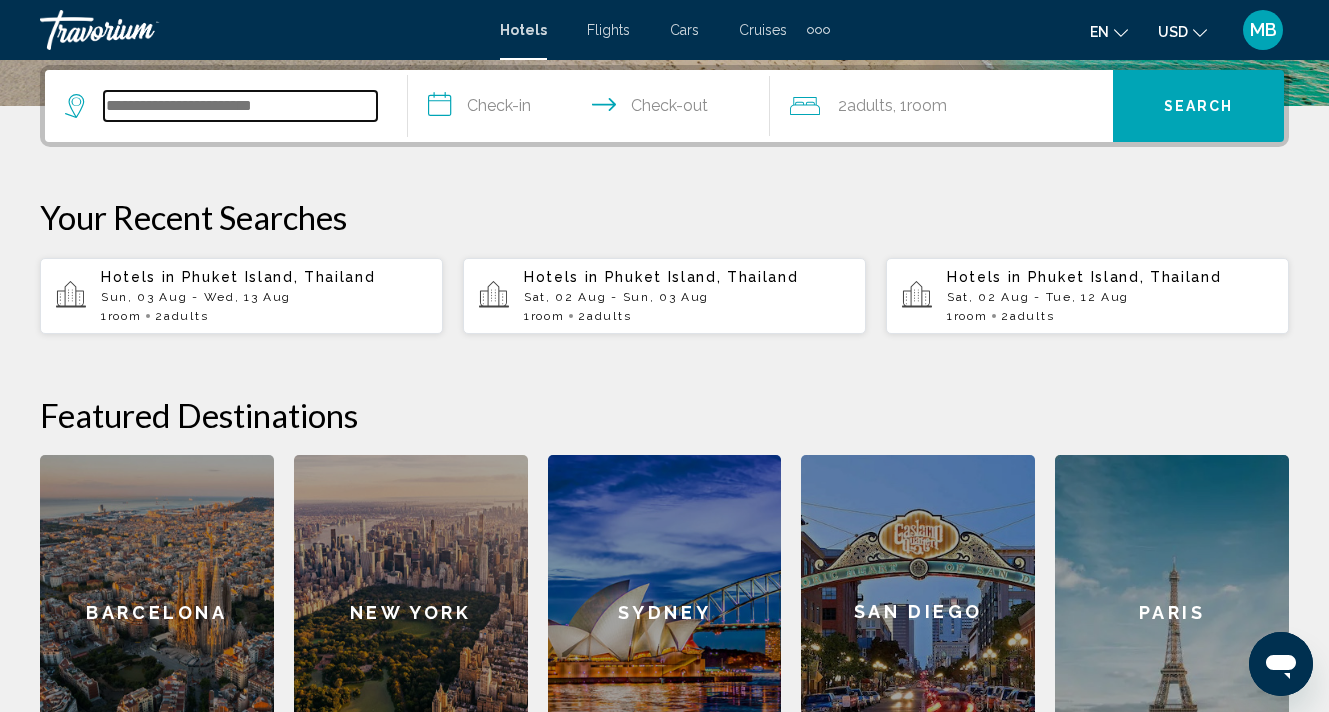 click at bounding box center (240, 106) 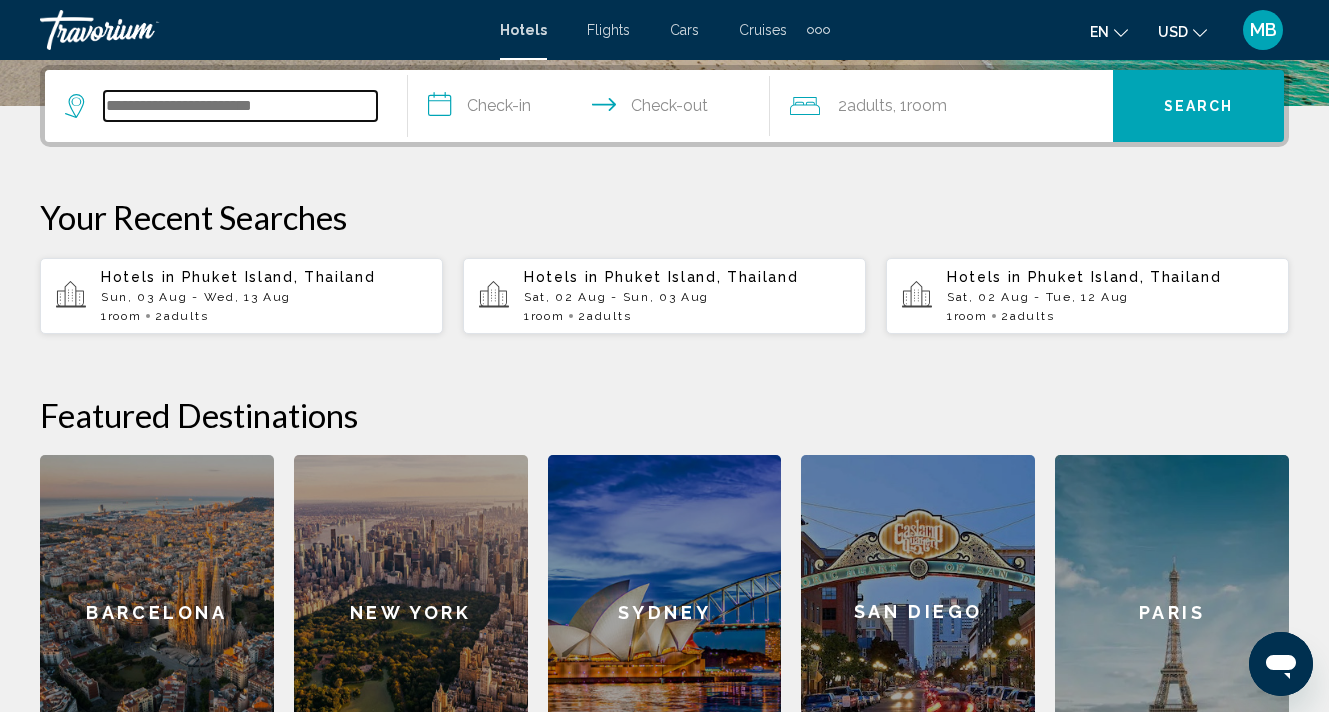 type on "*" 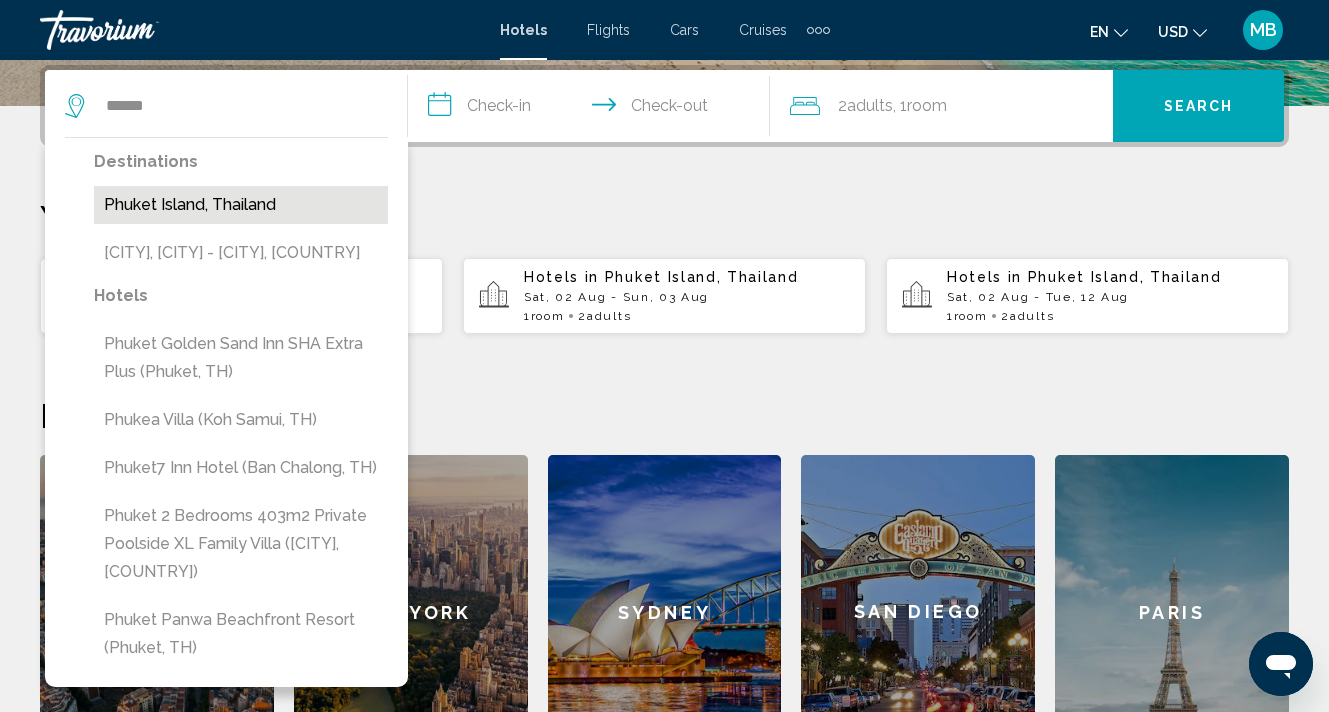drag, startPoint x: 264, startPoint y: 106, endPoint x: 192, endPoint y: 206, distance: 123.22337 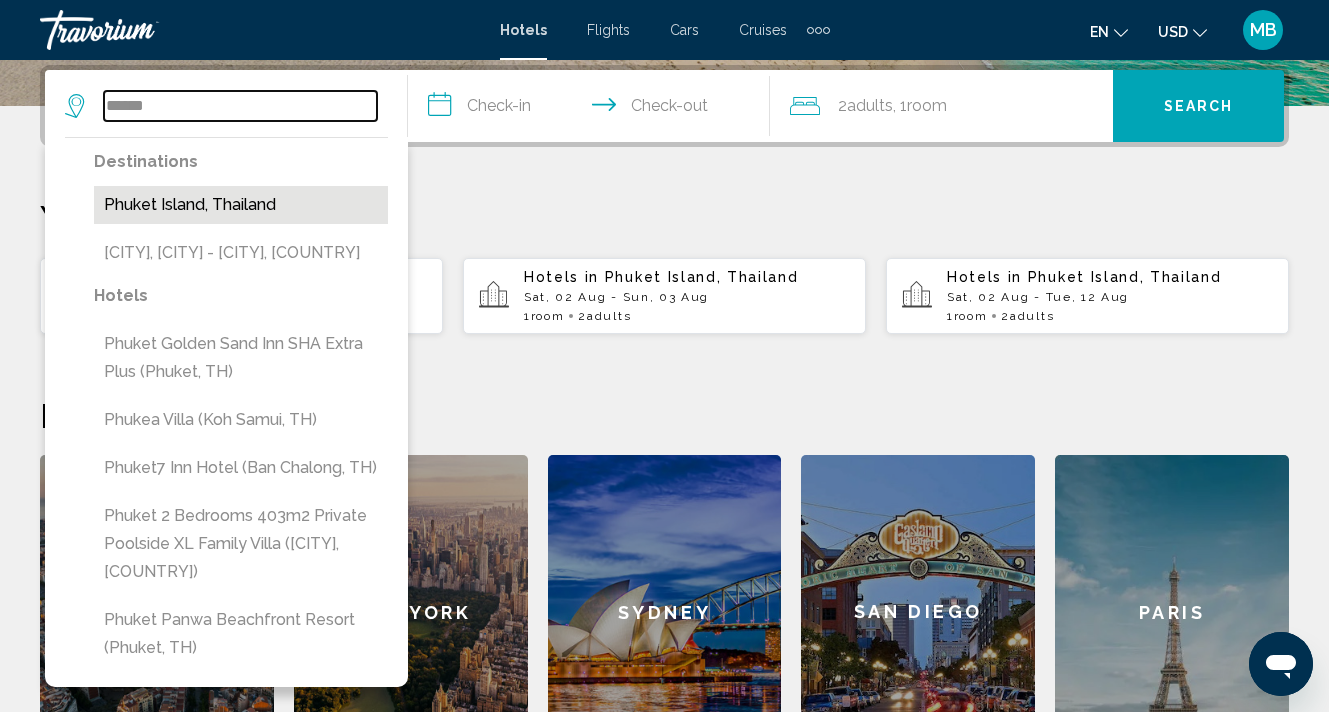 type on "**********" 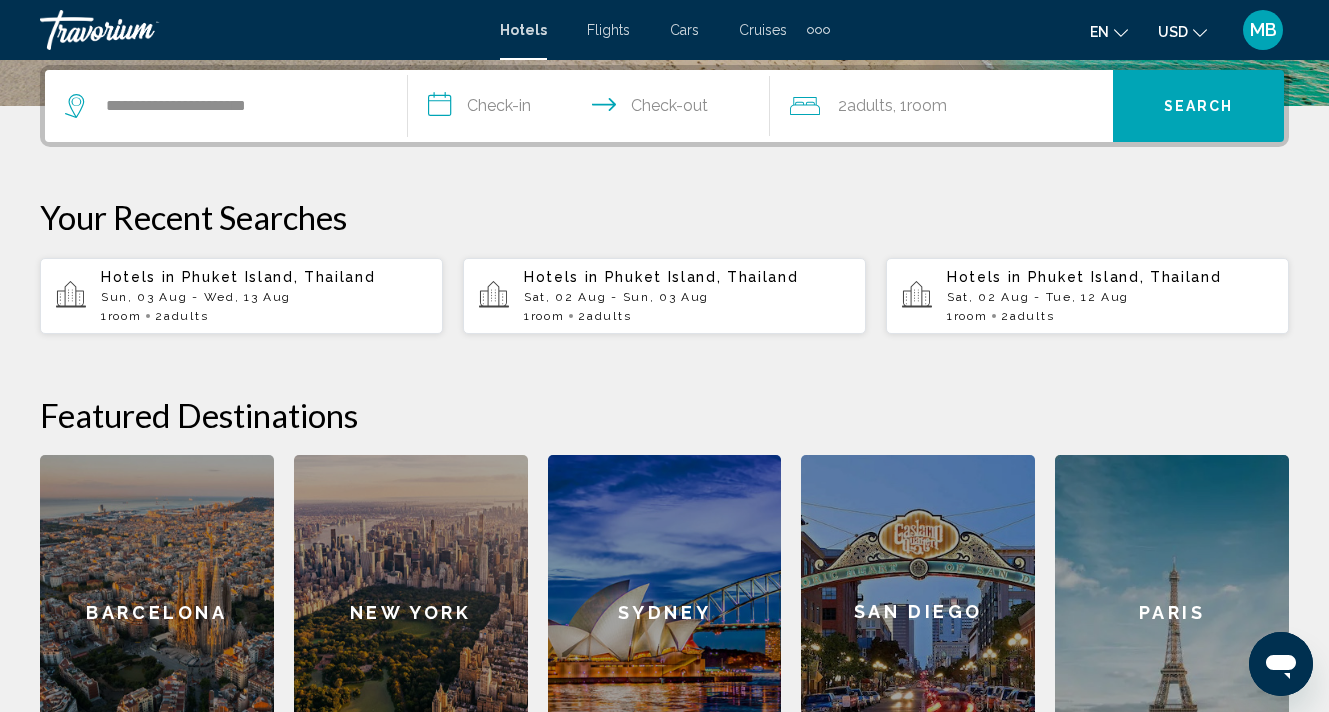click on "**********" at bounding box center [593, 109] 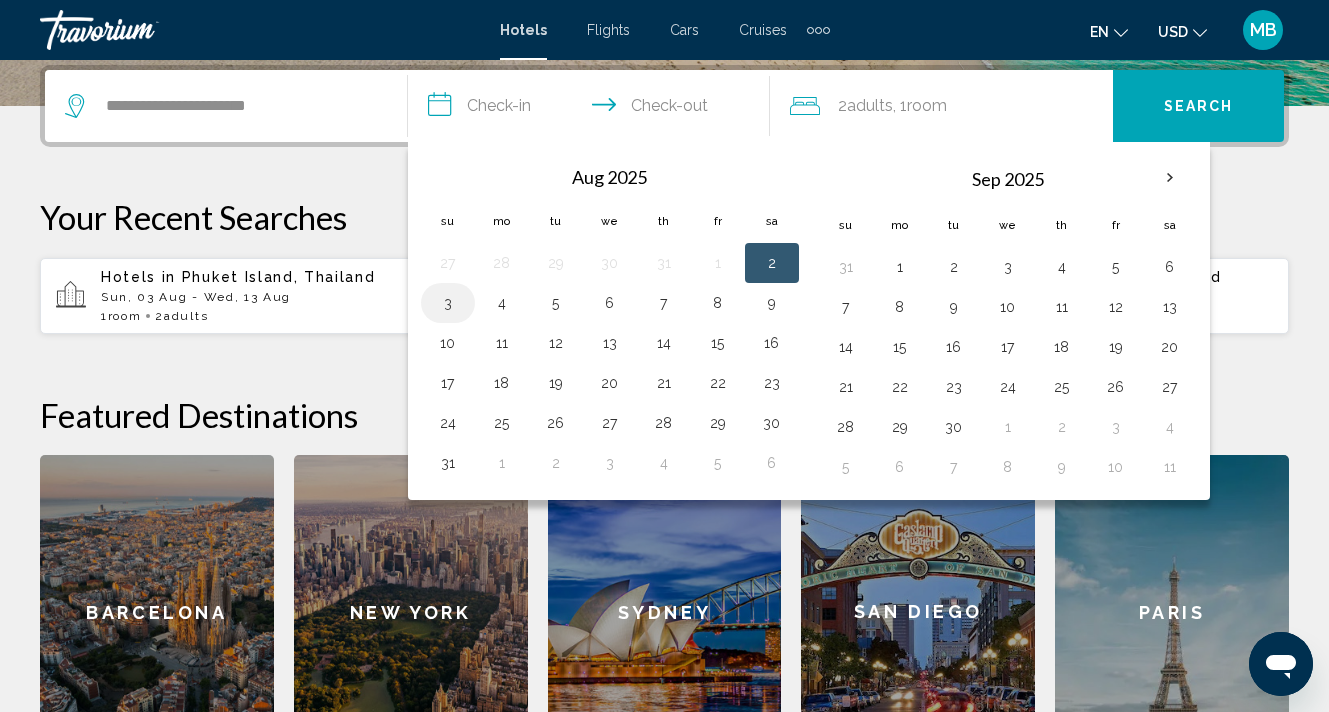 click on "3" at bounding box center [448, 303] 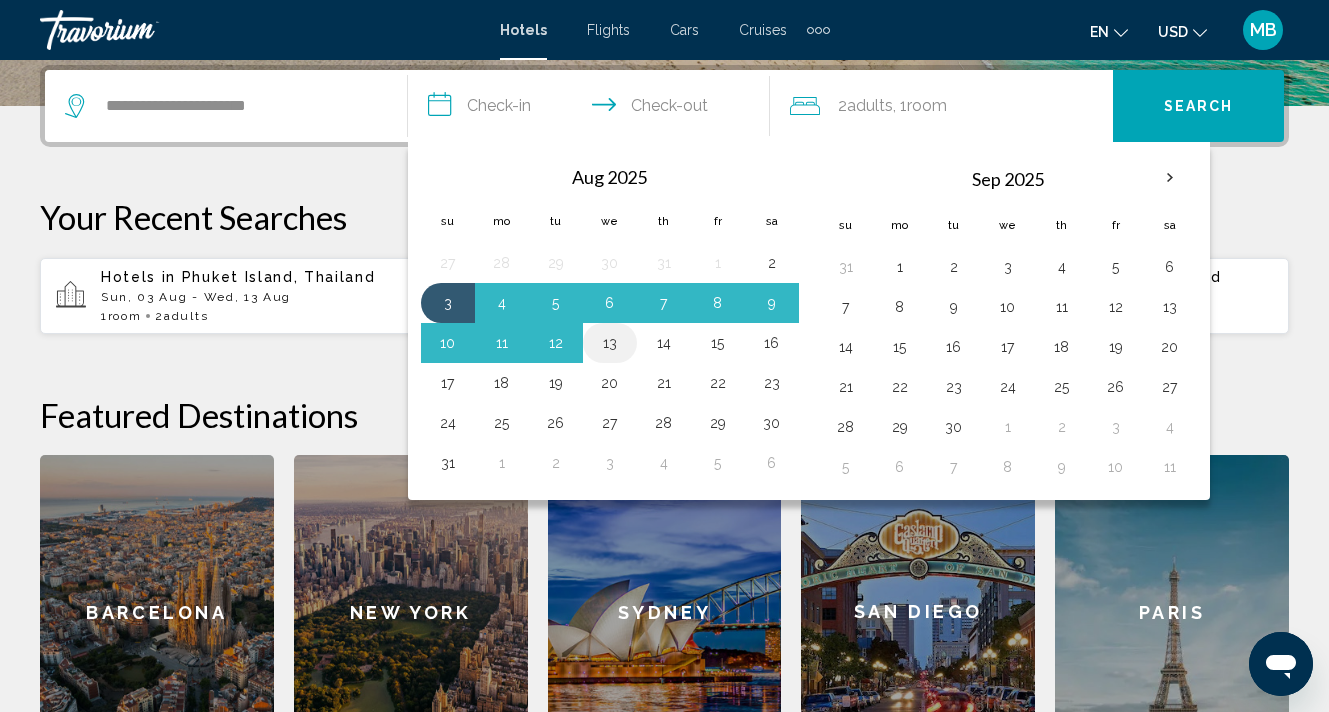click on "13" at bounding box center [610, 343] 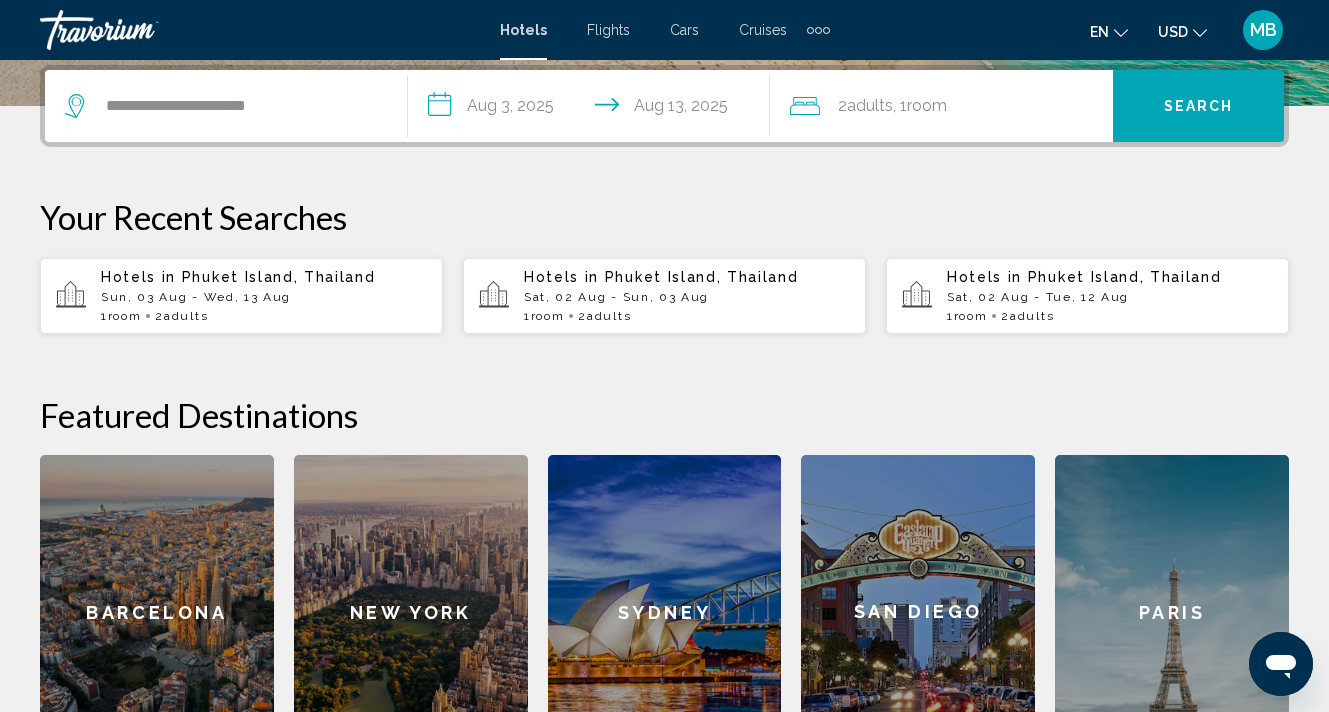 click on "Search" at bounding box center (1199, 107) 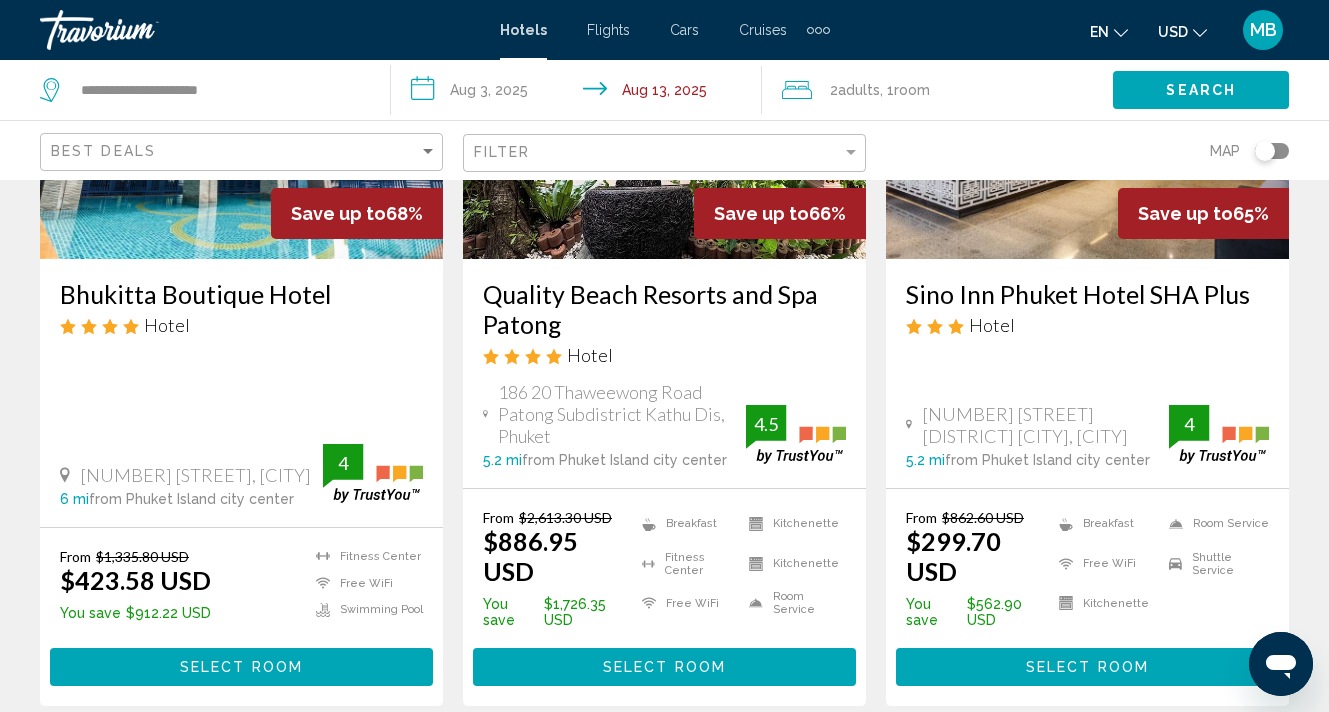 scroll, scrollTop: 1839, scrollLeft: 0, axis: vertical 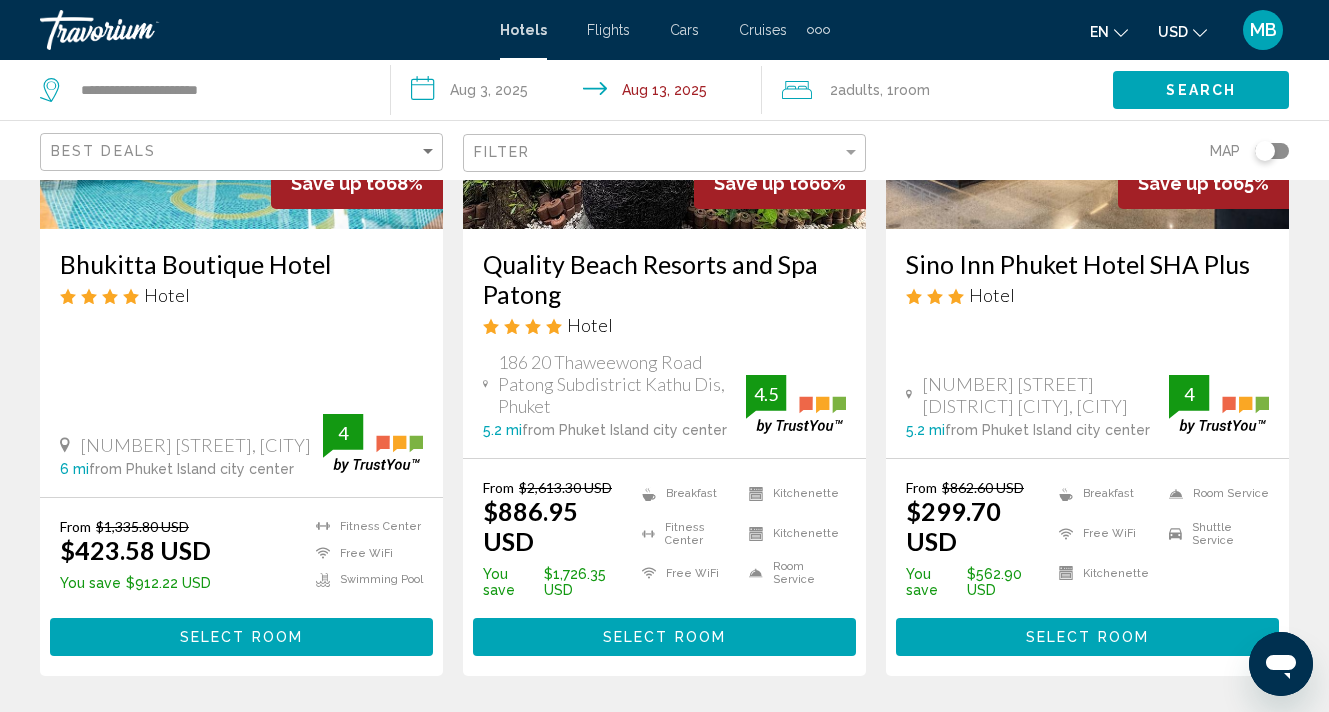 click on "Select Room" at bounding box center [664, 638] 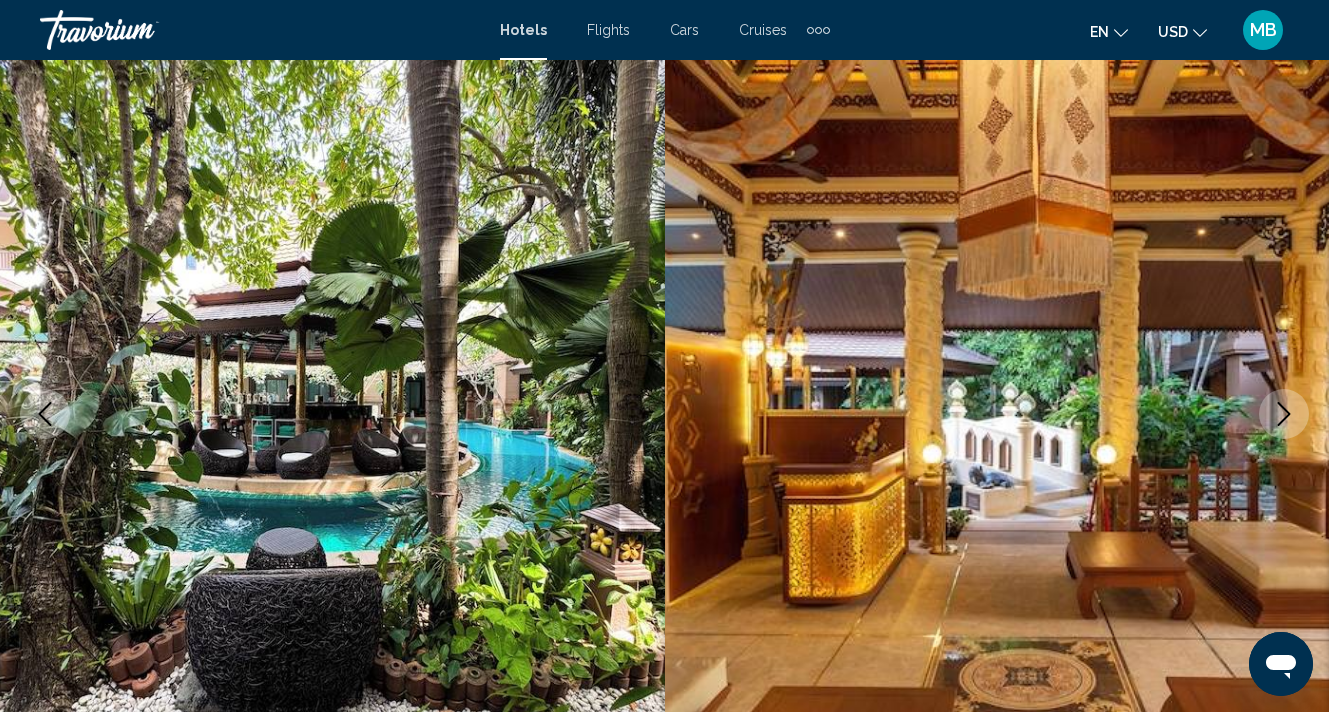 scroll, scrollTop: 128, scrollLeft: 0, axis: vertical 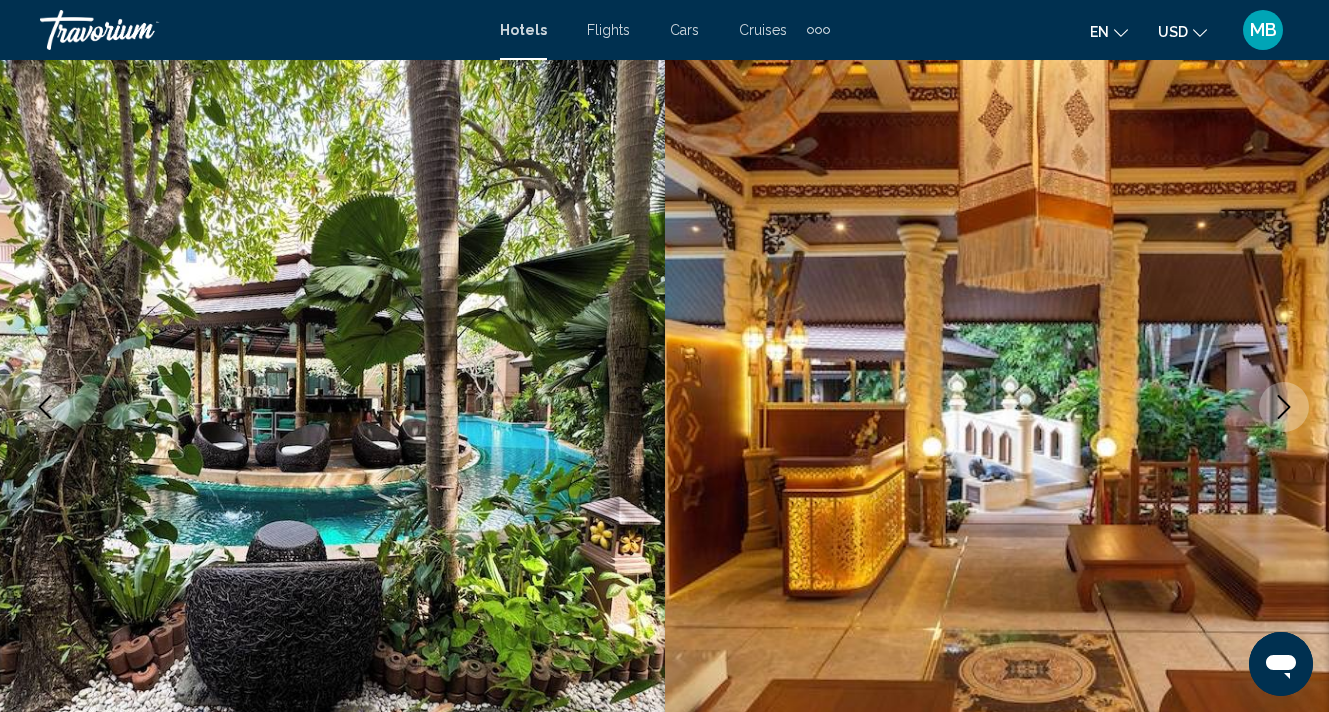 click 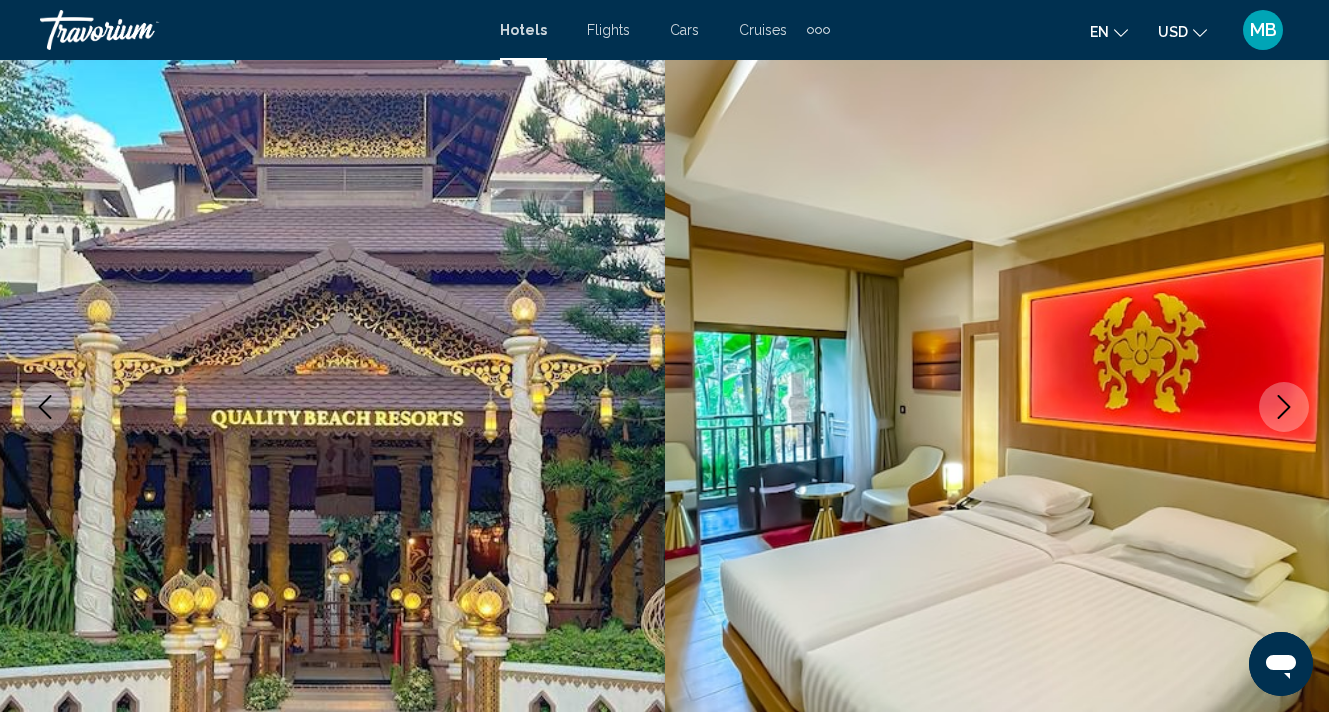 click on "MB" at bounding box center (1263, 30) 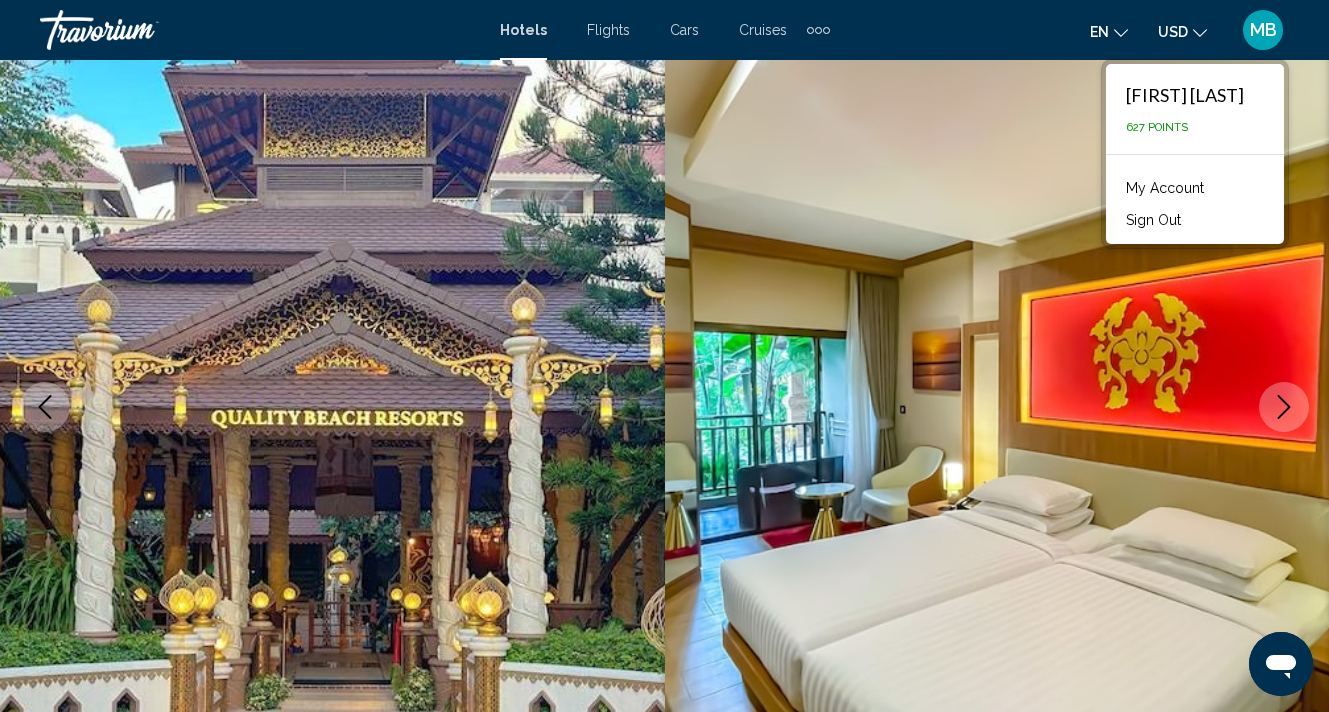 click on "MB" at bounding box center (1263, 30) 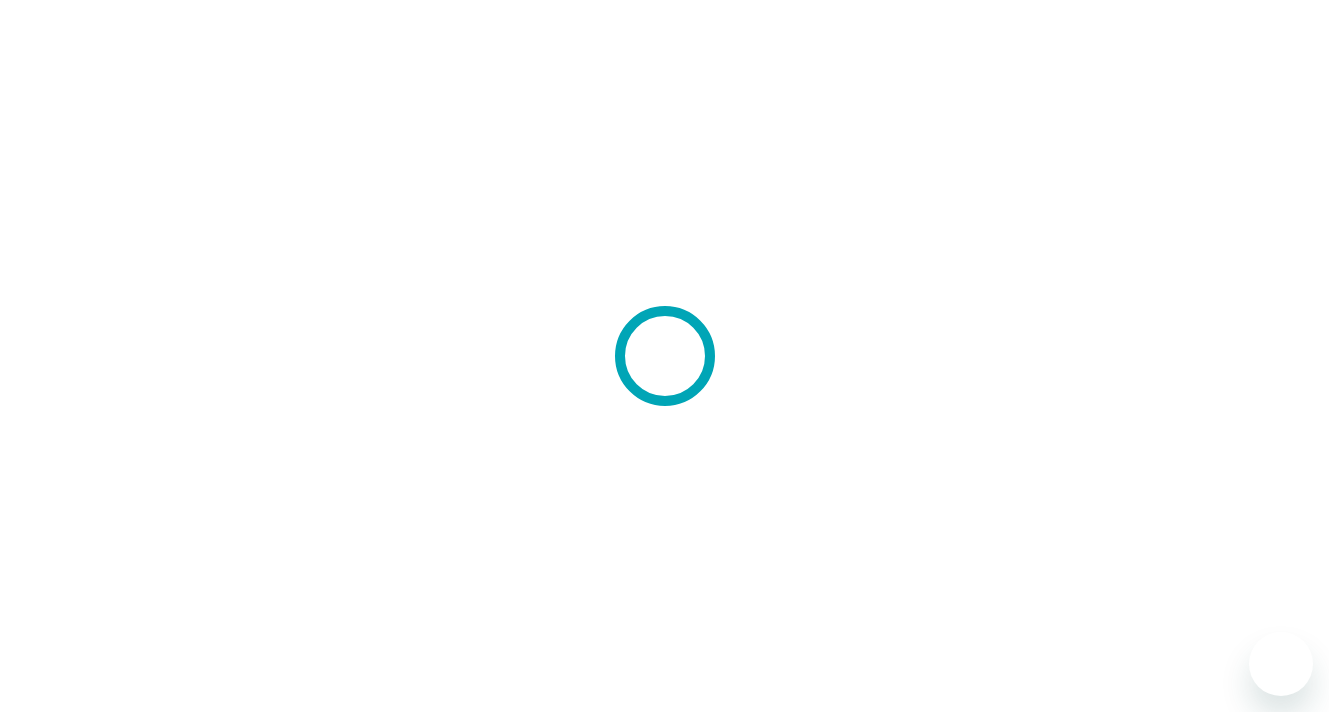 scroll, scrollTop: 0, scrollLeft: 0, axis: both 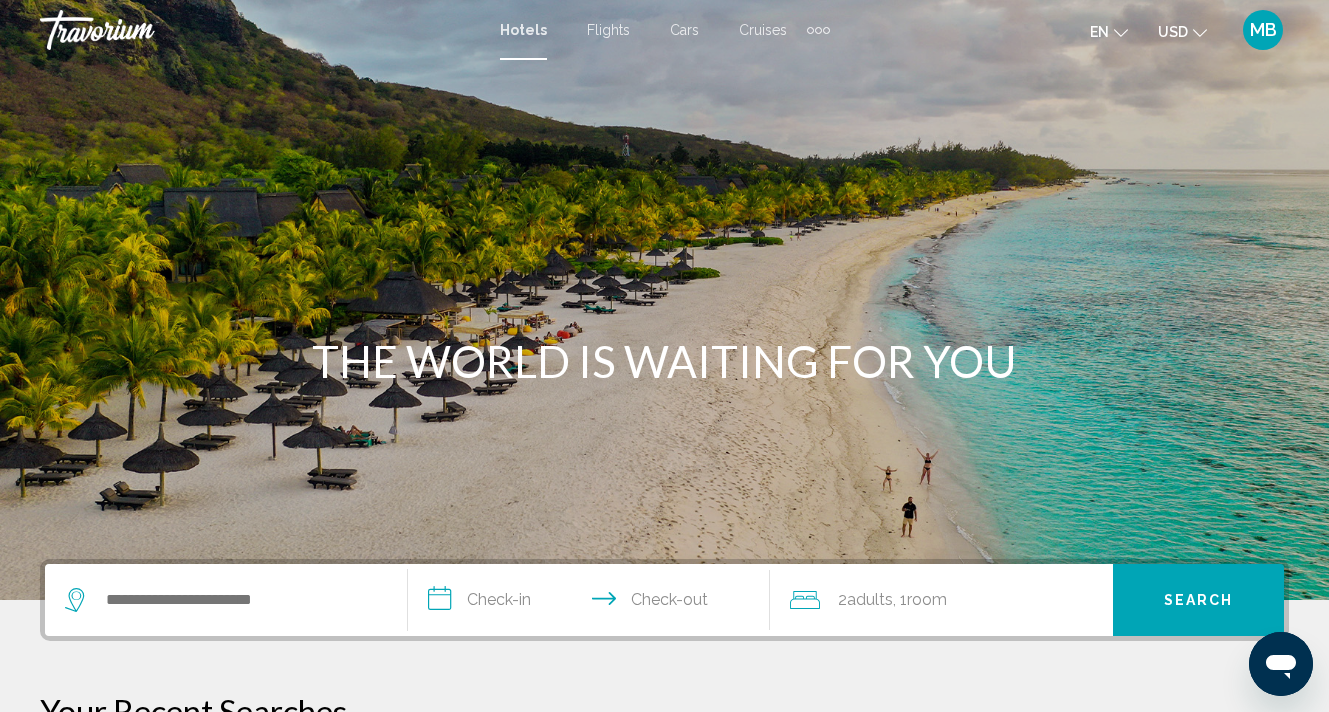 click on "MB" at bounding box center [1263, 30] 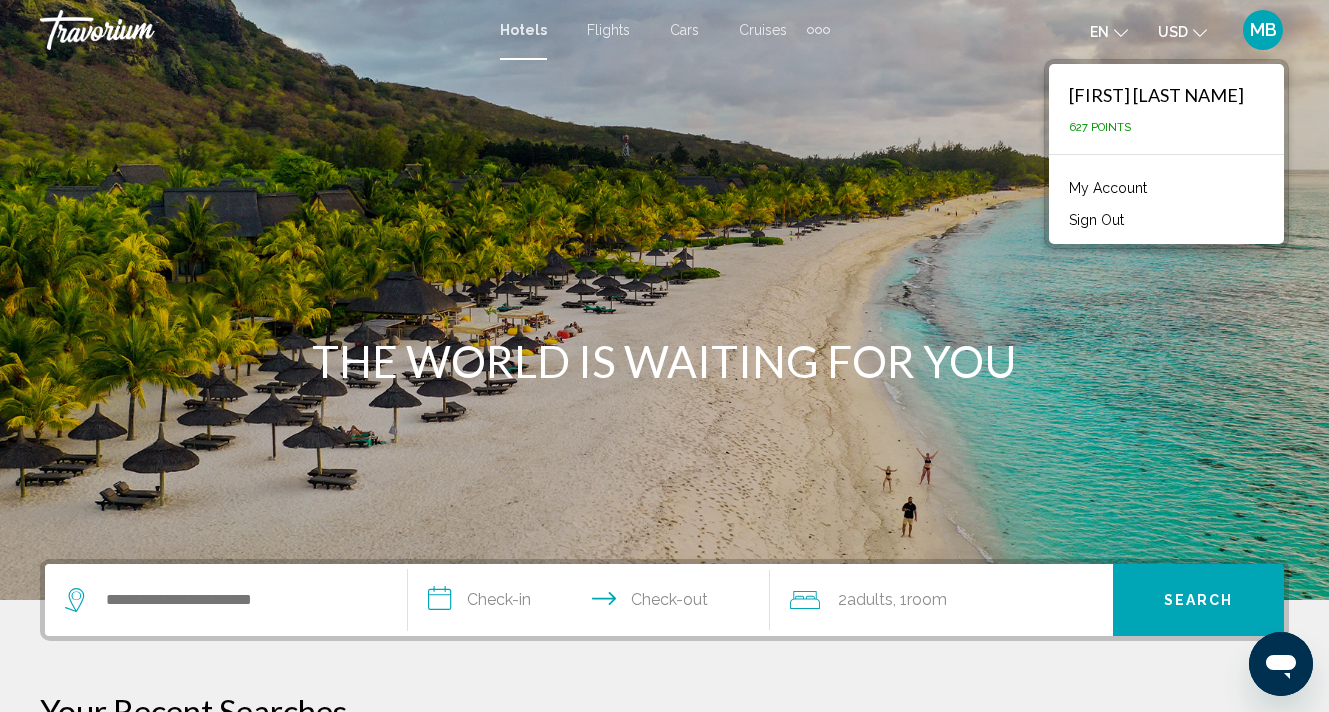 click on "My Account" at bounding box center [1108, 188] 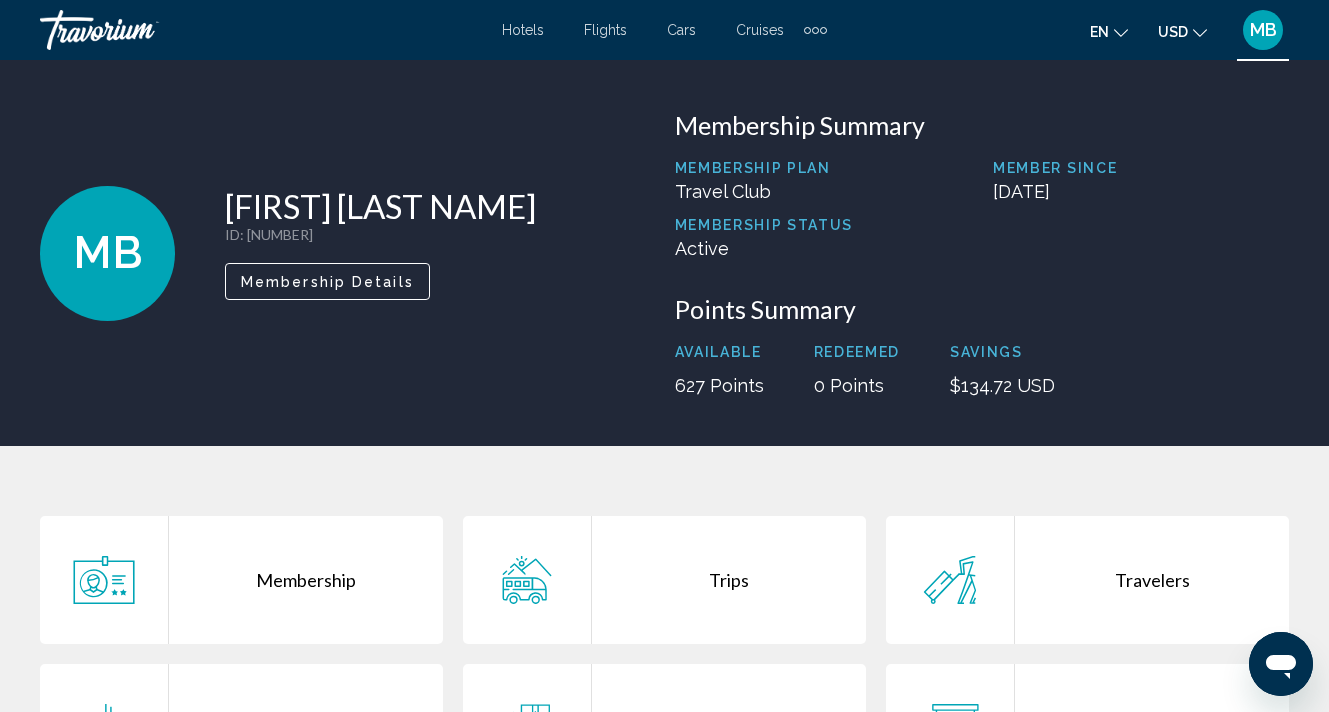 click on "Trips" at bounding box center [729, 580] 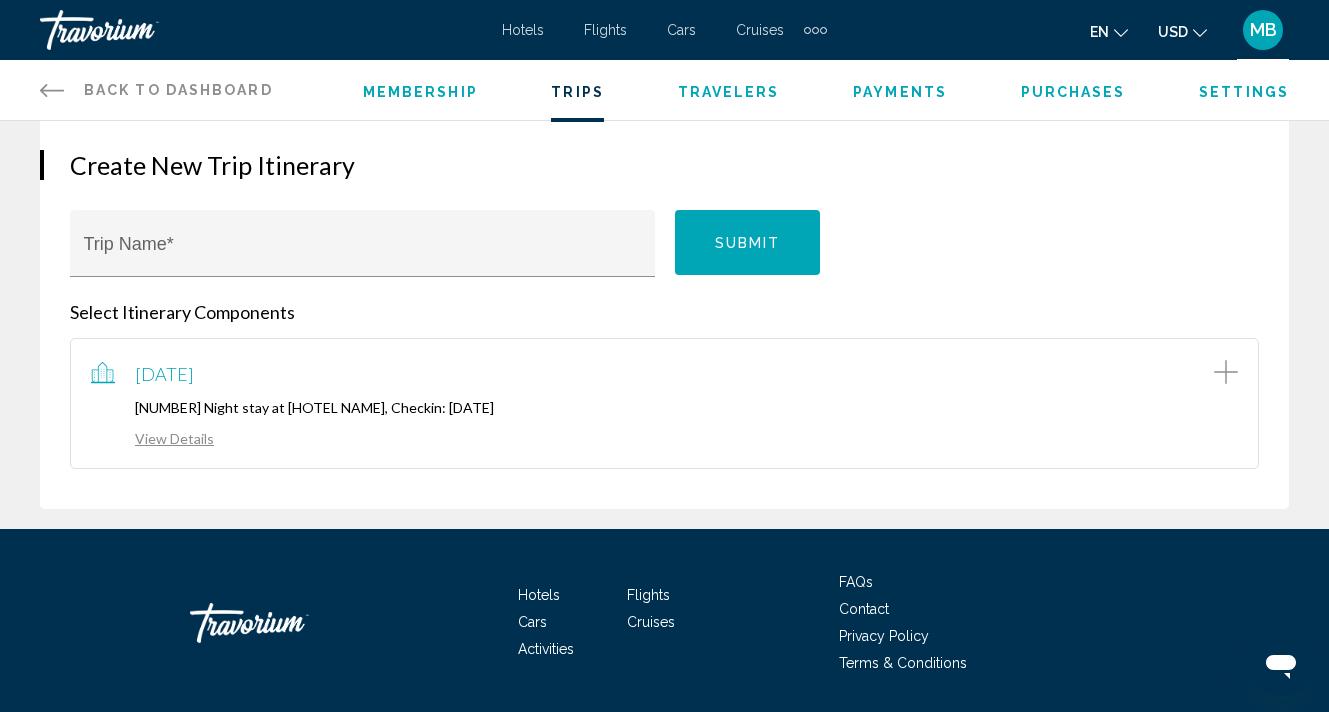 scroll, scrollTop: 189, scrollLeft: 0, axis: vertical 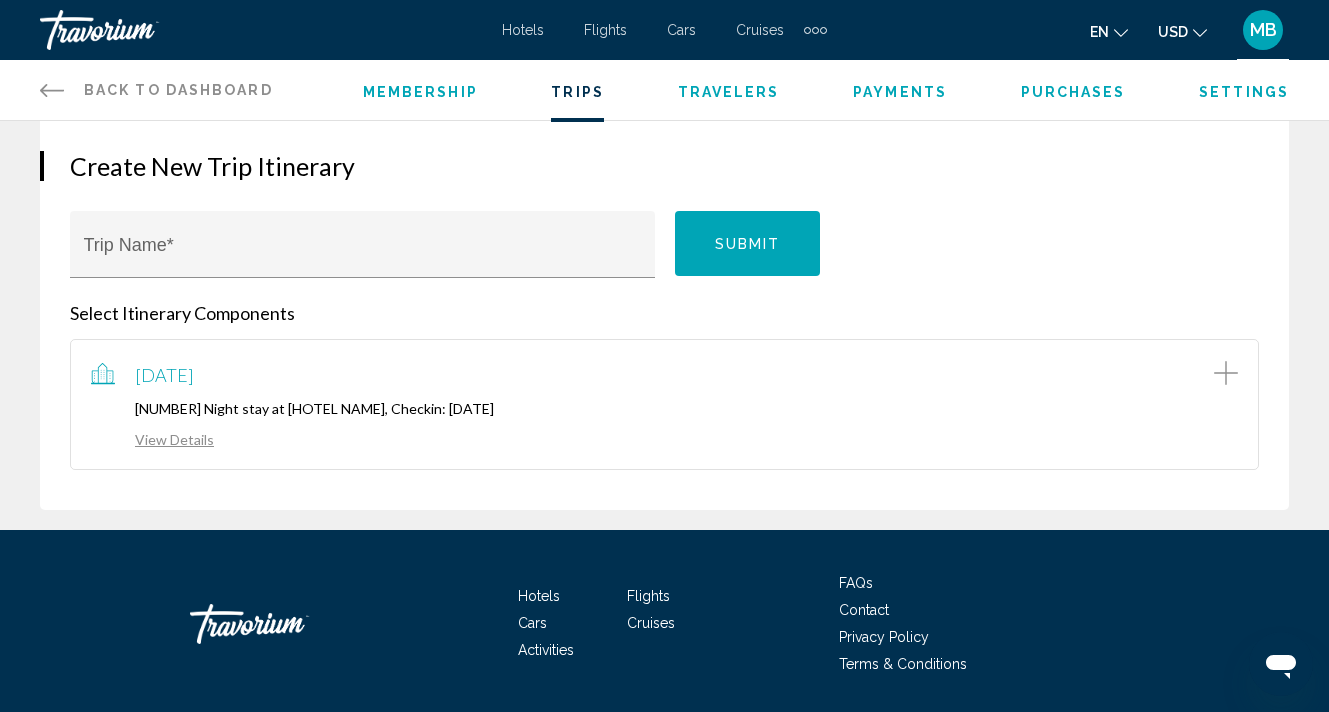 click on "View Details" at bounding box center [152, 439] 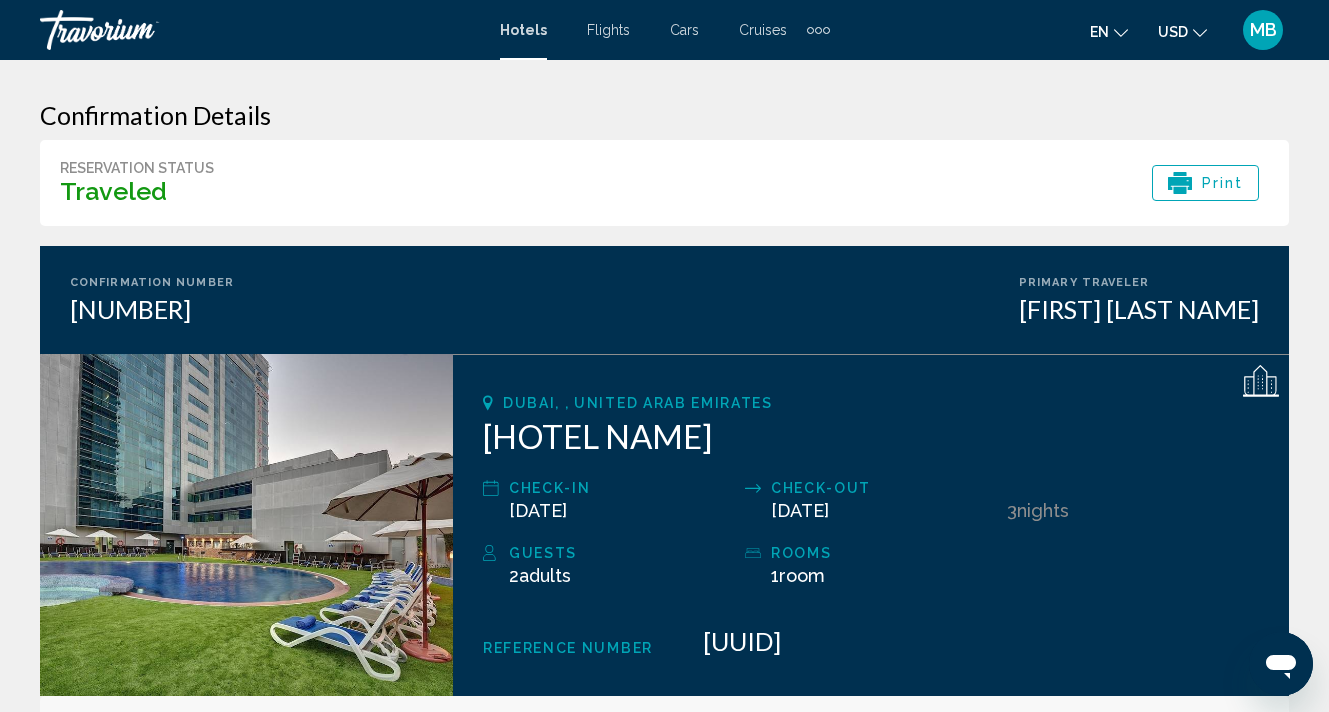 scroll, scrollTop: 0, scrollLeft: 0, axis: both 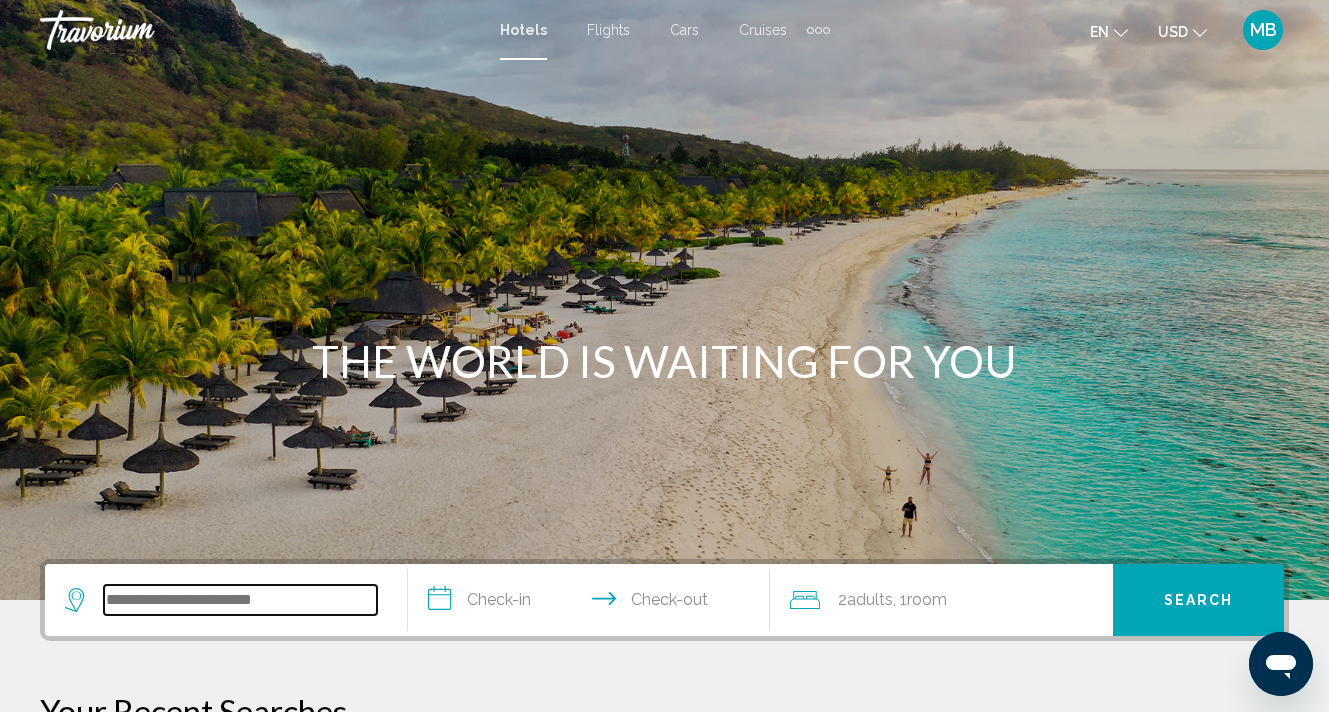 click at bounding box center (240, 600) 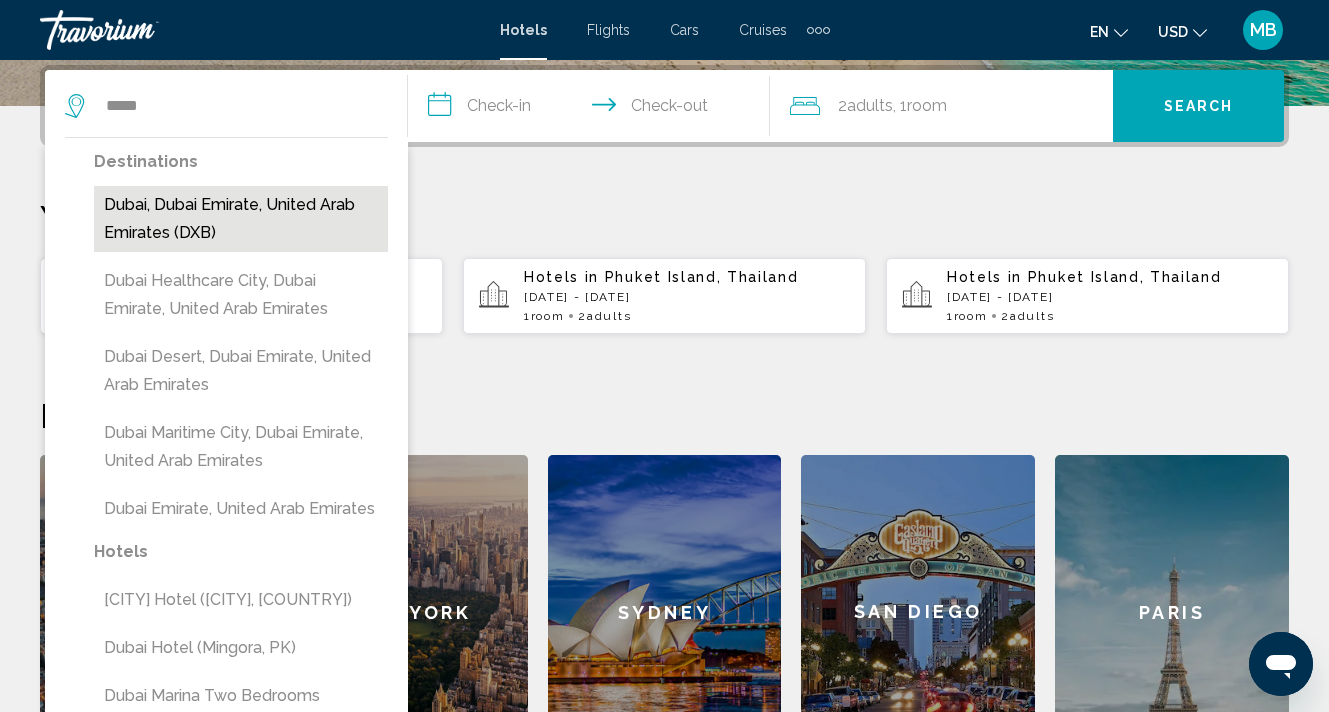 click on "Dubai, Dubai Emirate, United Arab Emirates (DXB)" at bounding box center (241, 219) 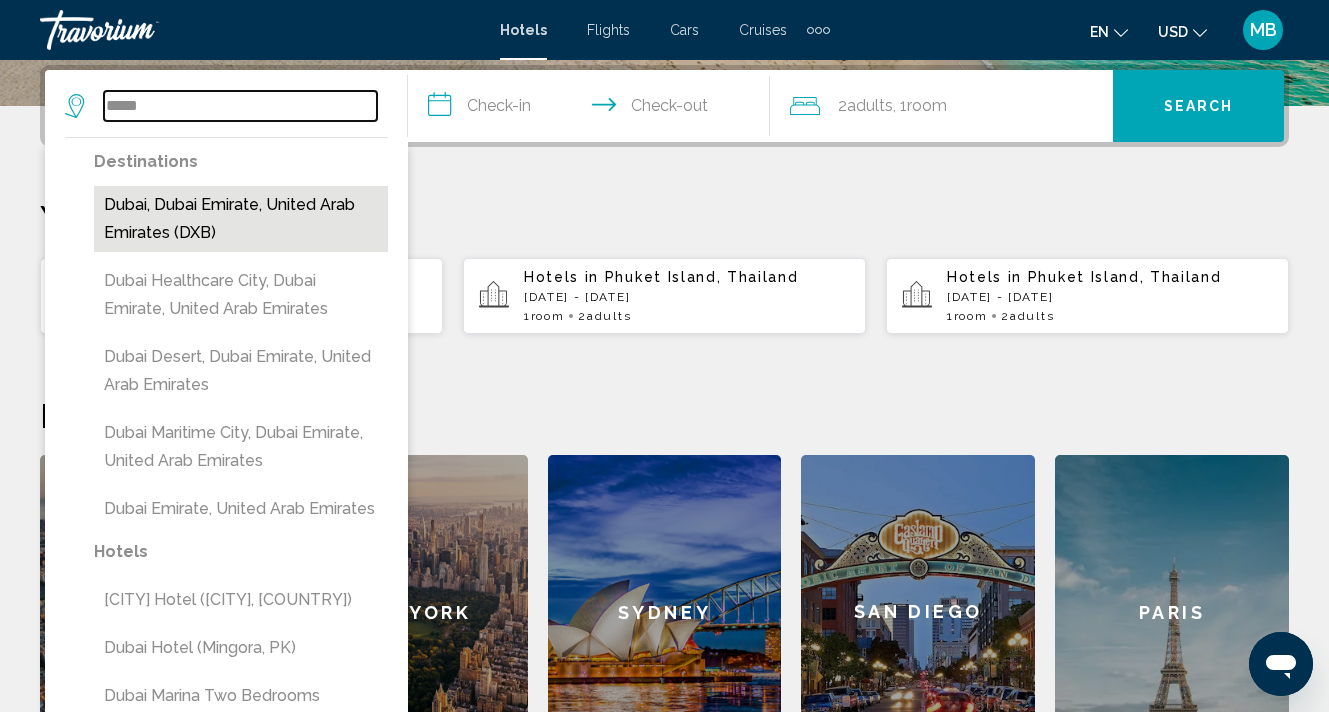 type on "**********" 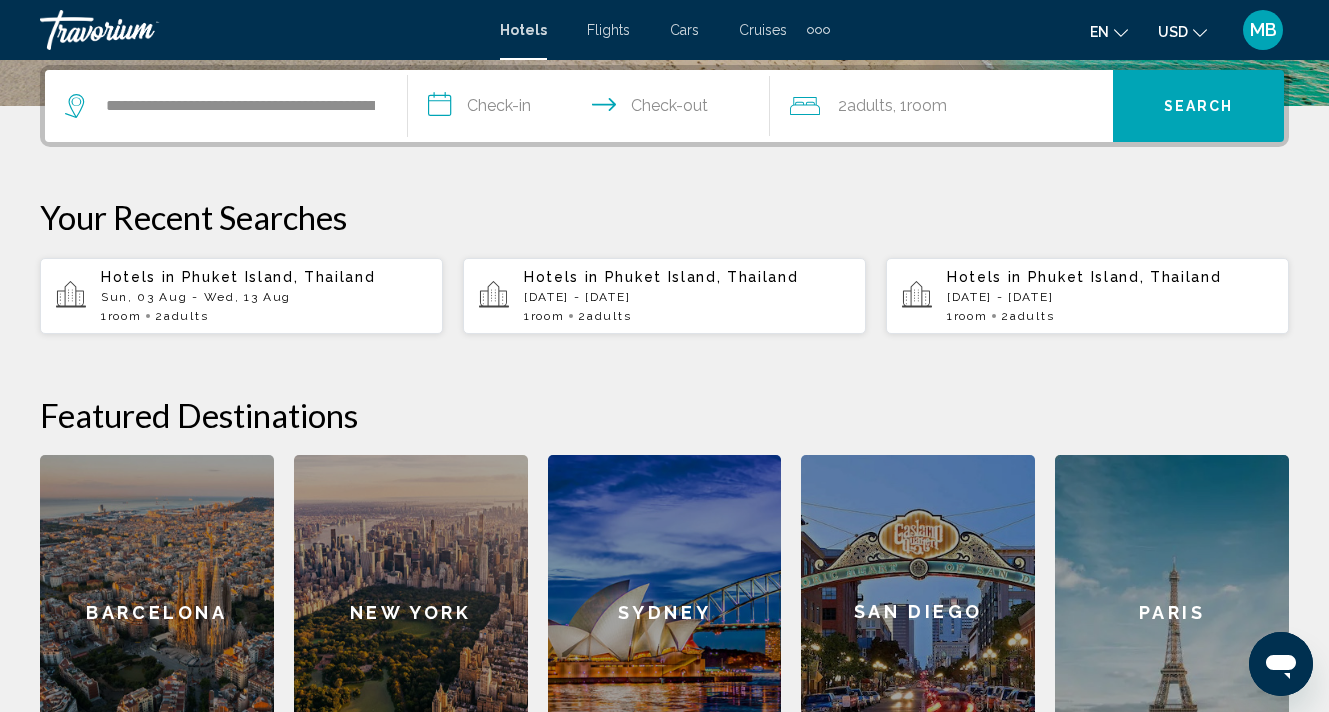 click on "**********" at bounding box center (593, 109) 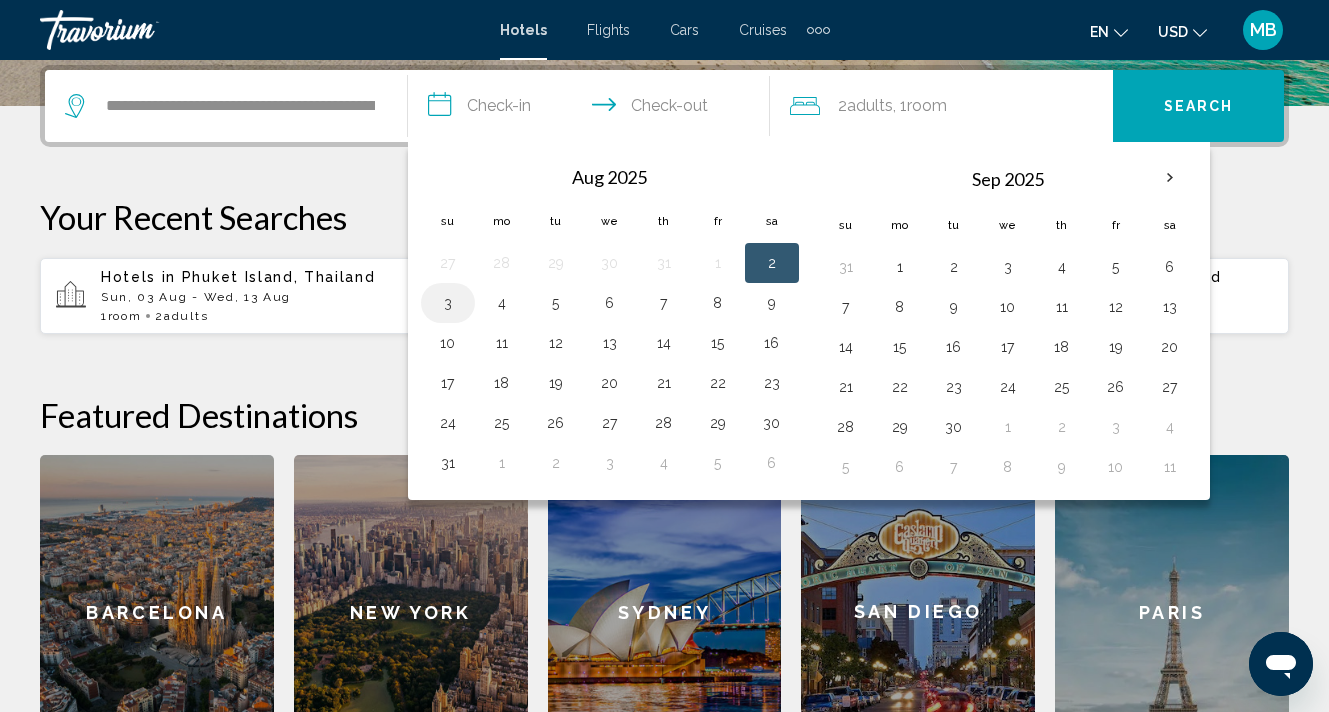 click on "3" at bounding box center [448, 303] 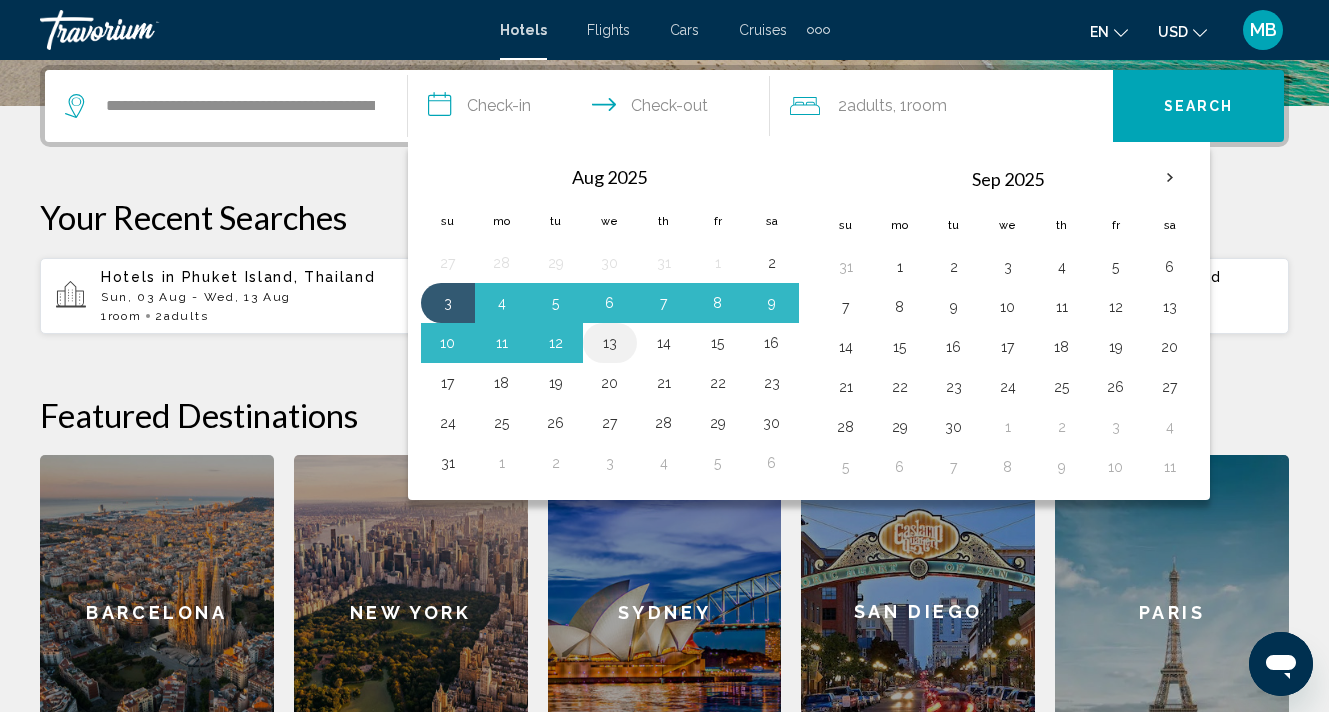 click on "13" at bounding box center (610, 343) 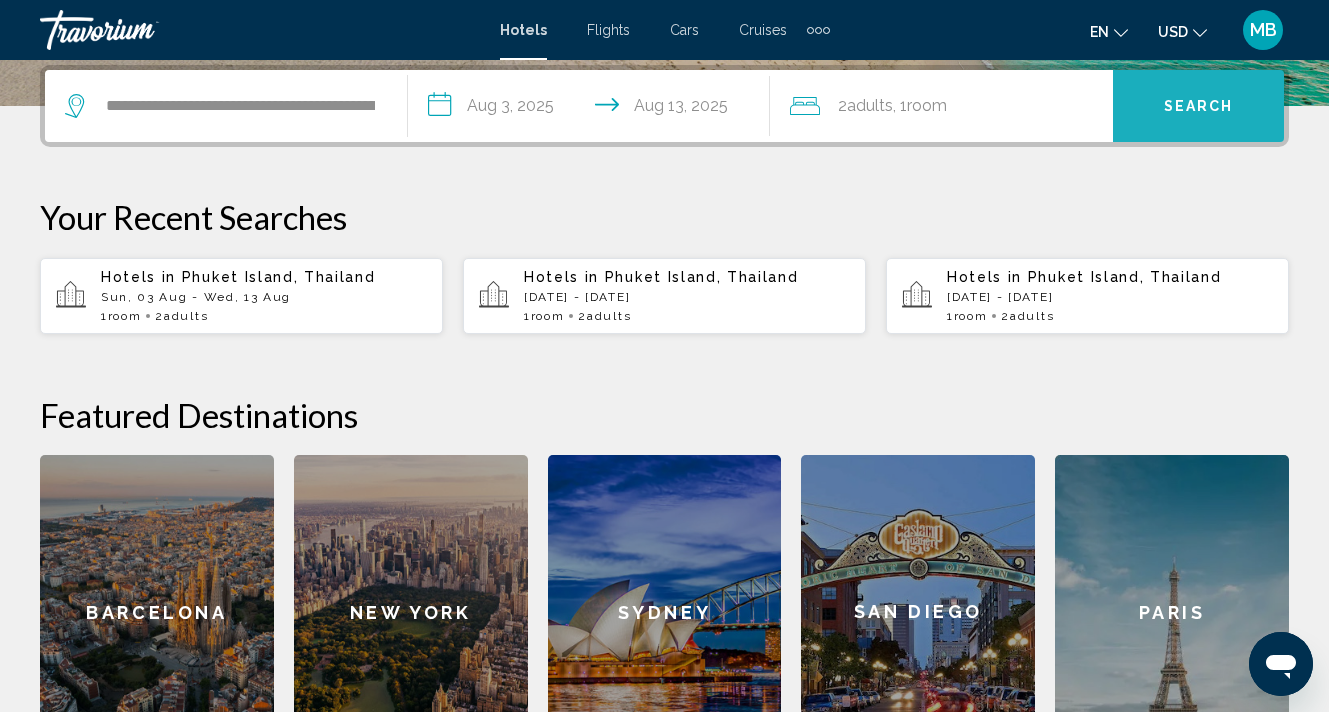 click on "Search" at bounding box center [1198, 106] 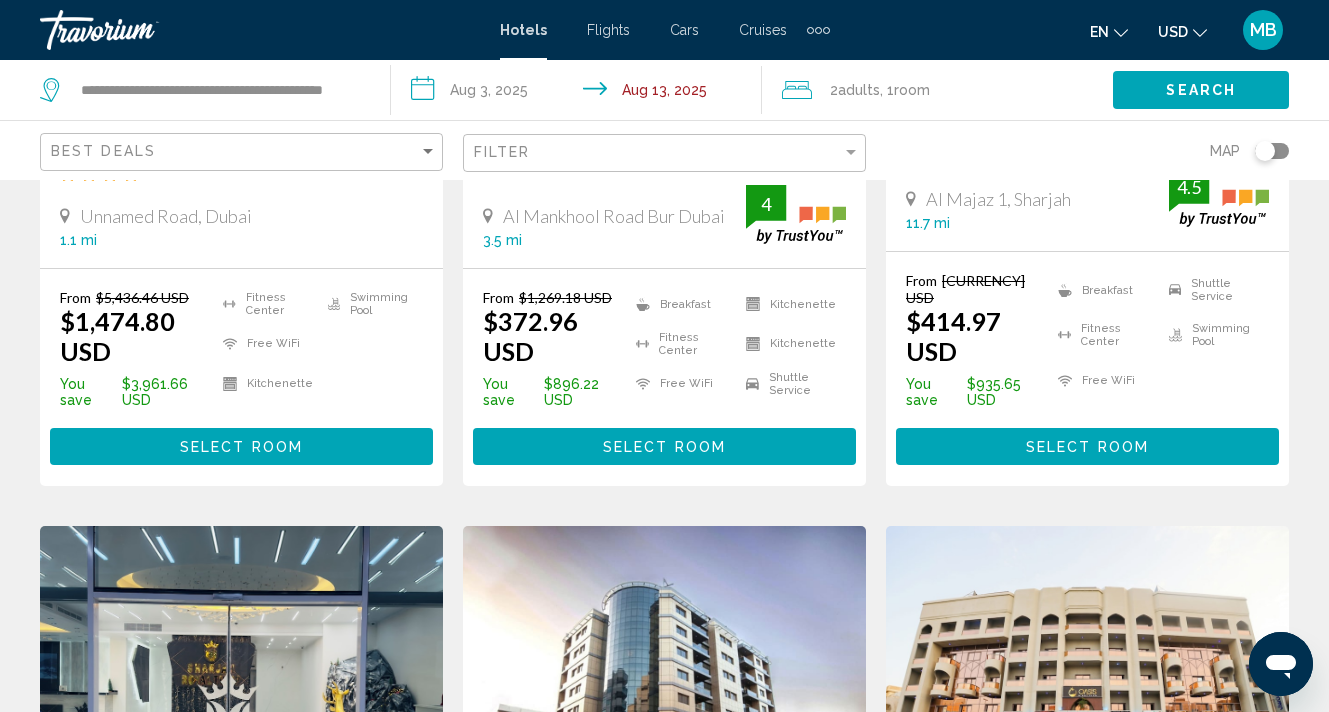 scroll, scrollTop: 0, scrollLeft: 0, axis: both 